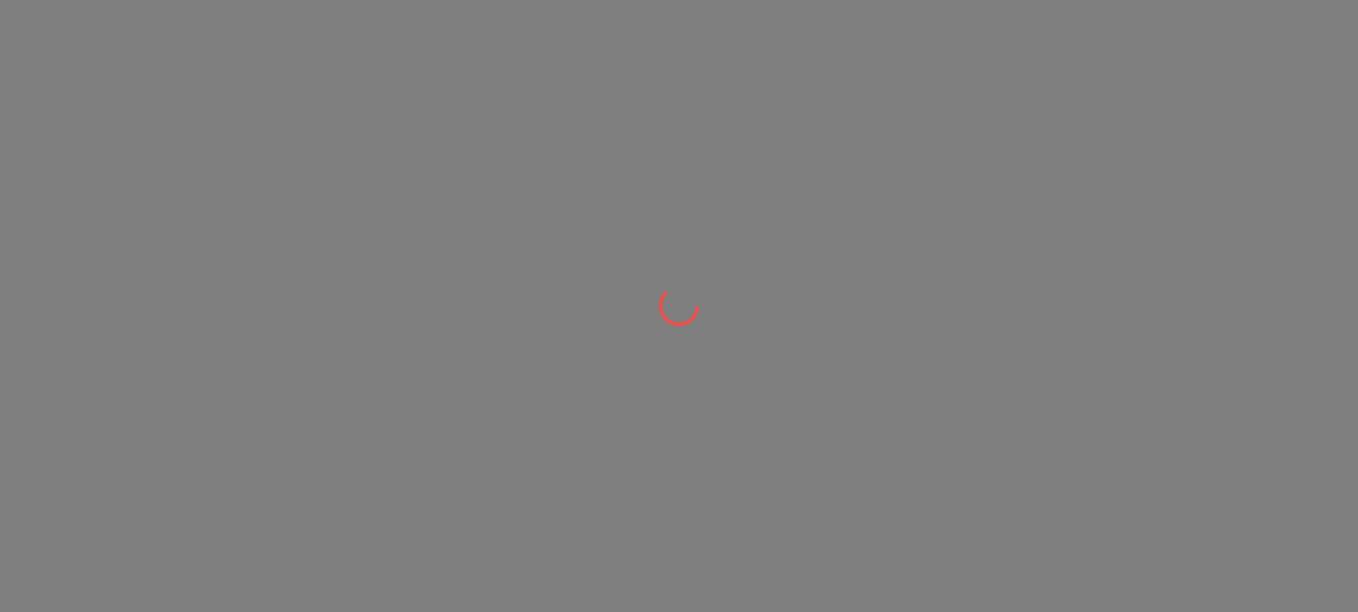 scroll, scrollTop: 0, scrollLeft: 0, axis: both 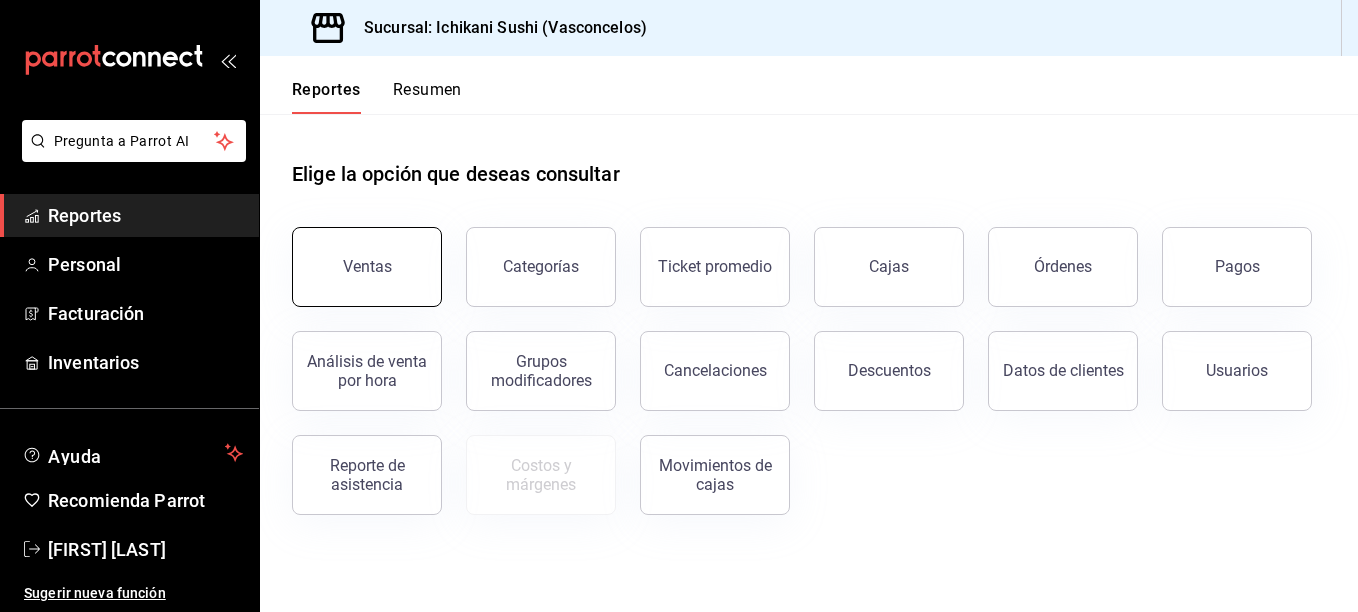 click on "Ventas" at bounding box center (367, 267) 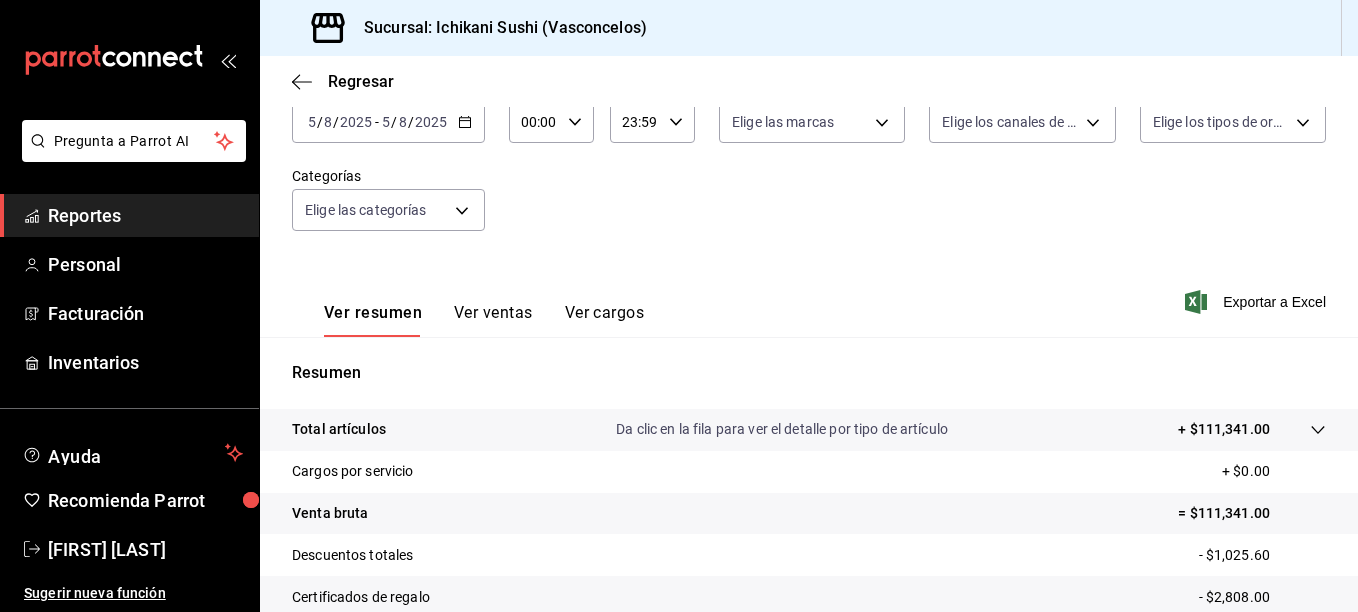 scroll, scrollTop: 122, scrollLeft: 0, axis: vertical 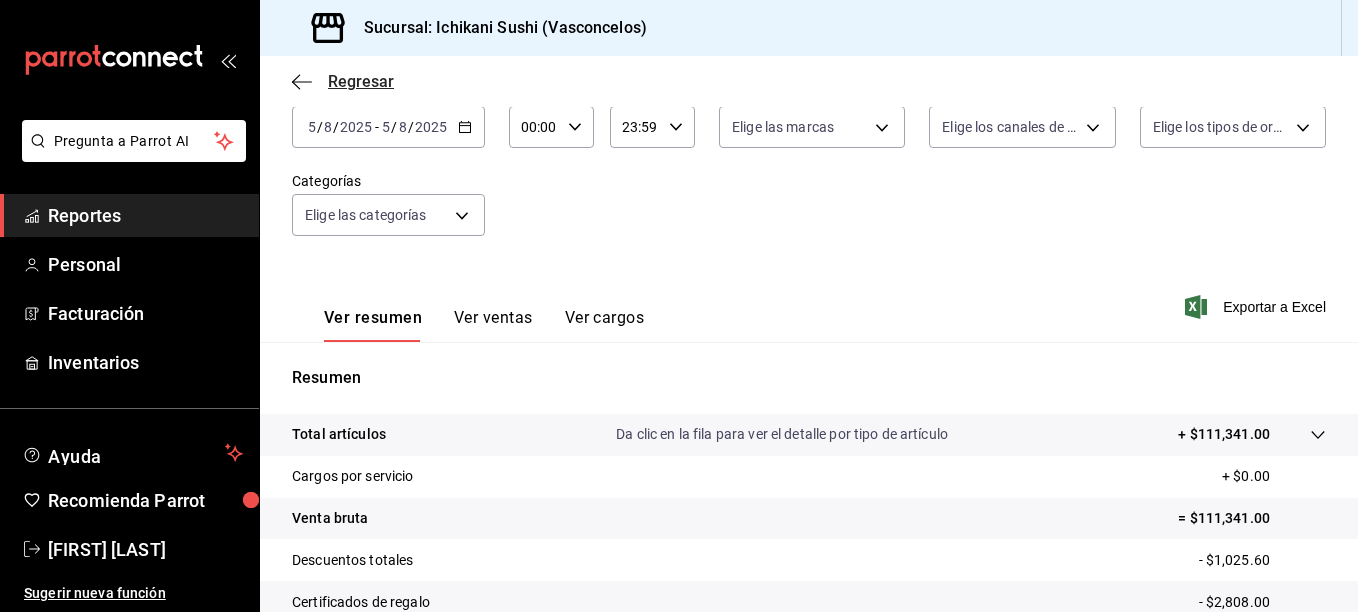 click 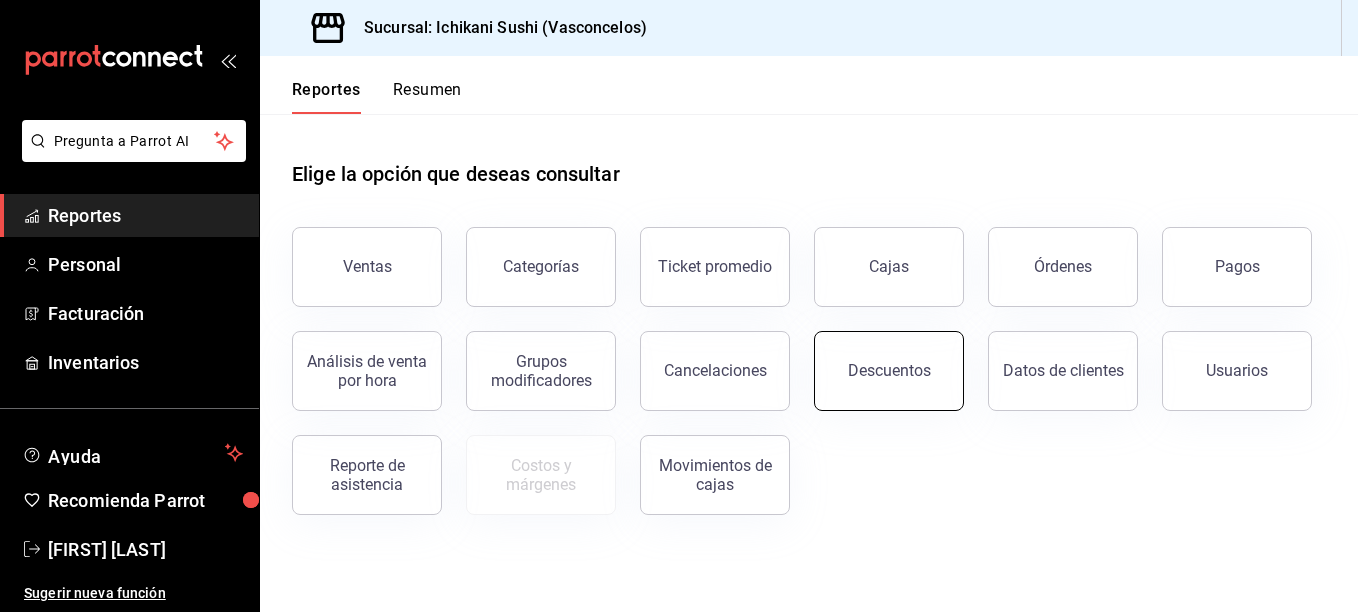 click on "Descuentos" at bounding box center (889, 371) 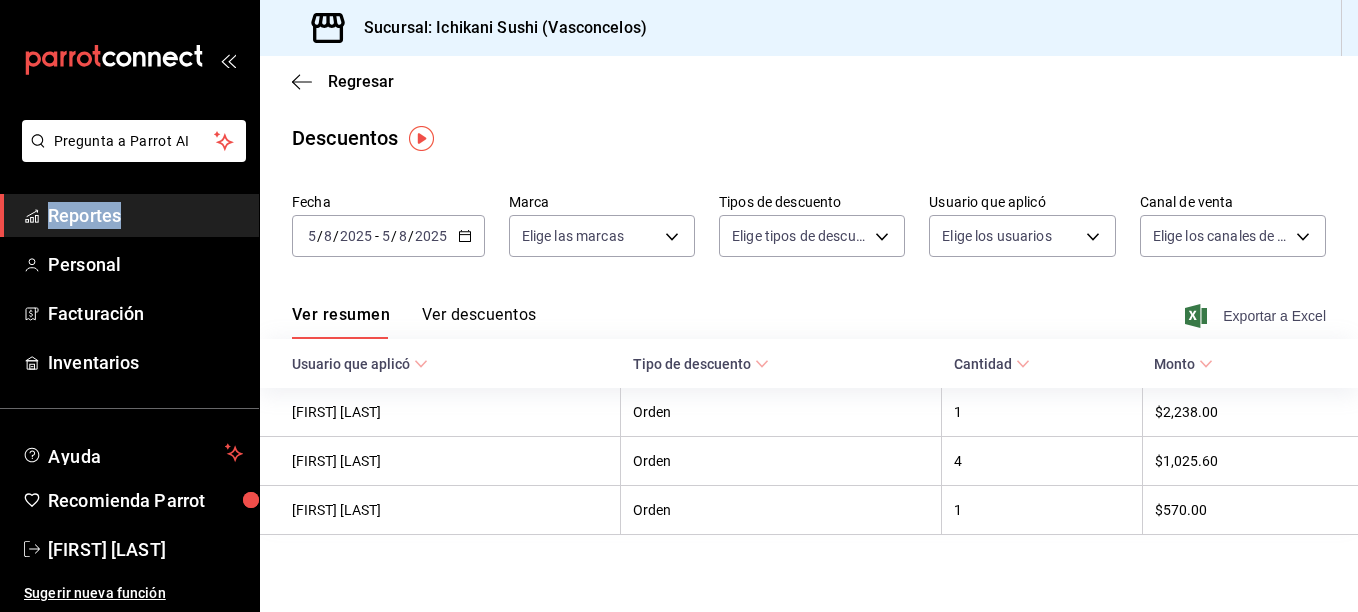 click on "Exportar a Excel" at bounding box center [1274, 316] 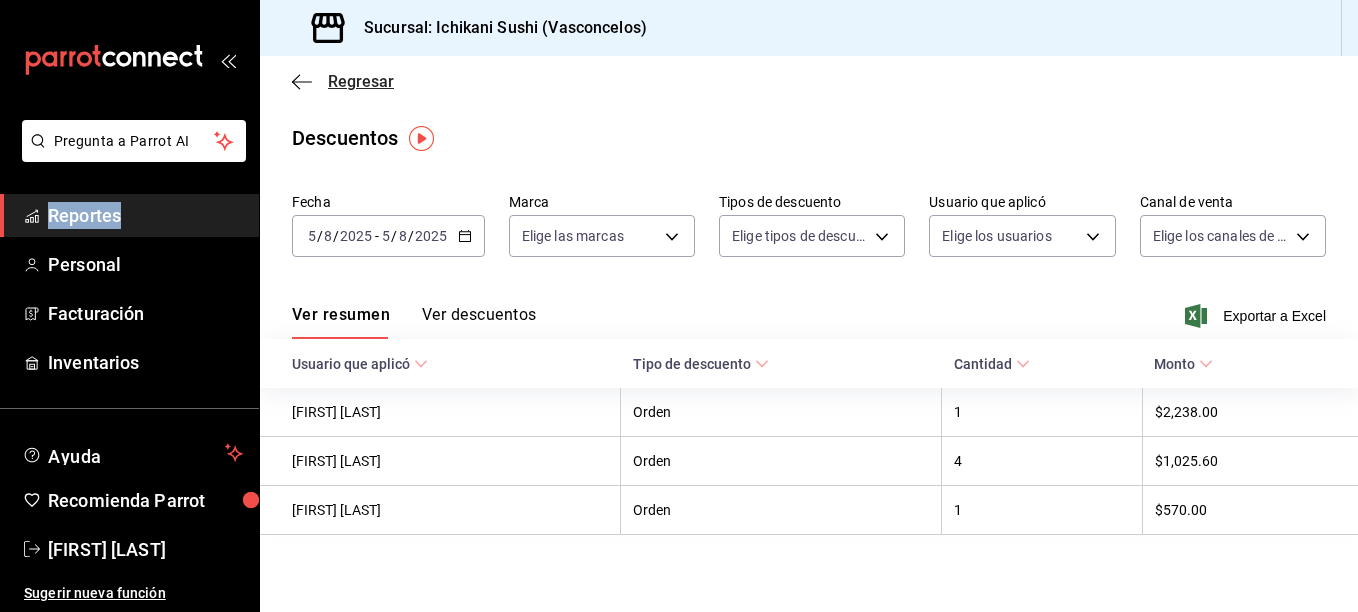 click 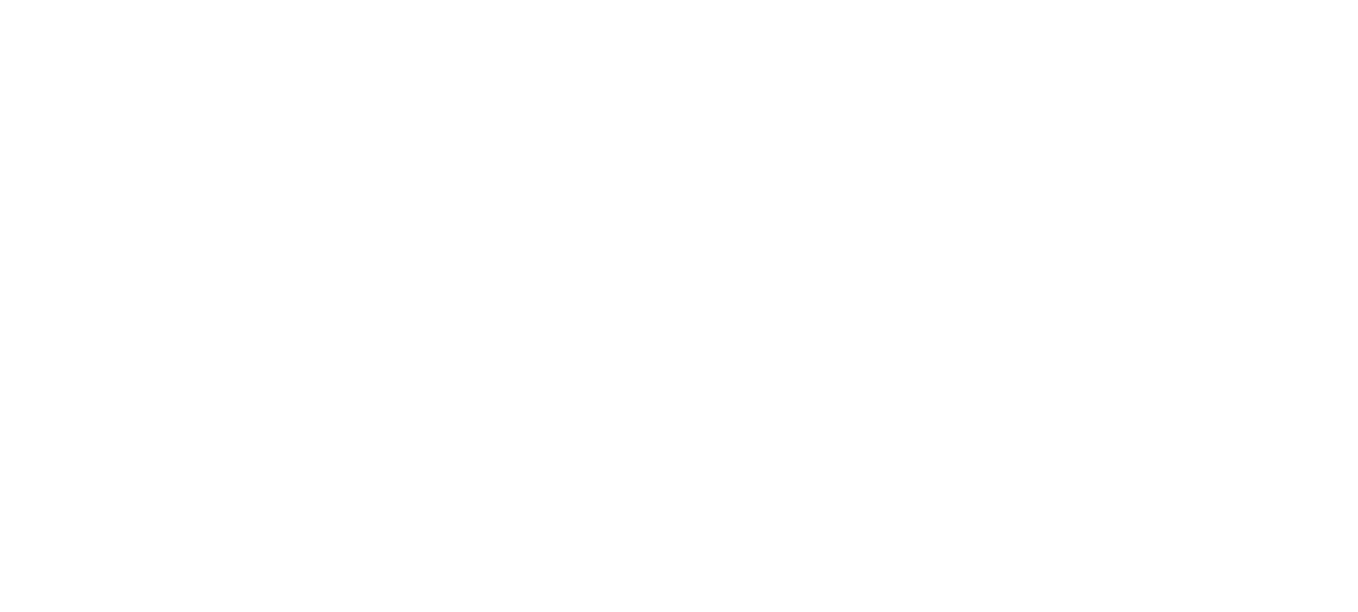 scroll, scrollTop: 0, scrollLeft: 0, axis: both 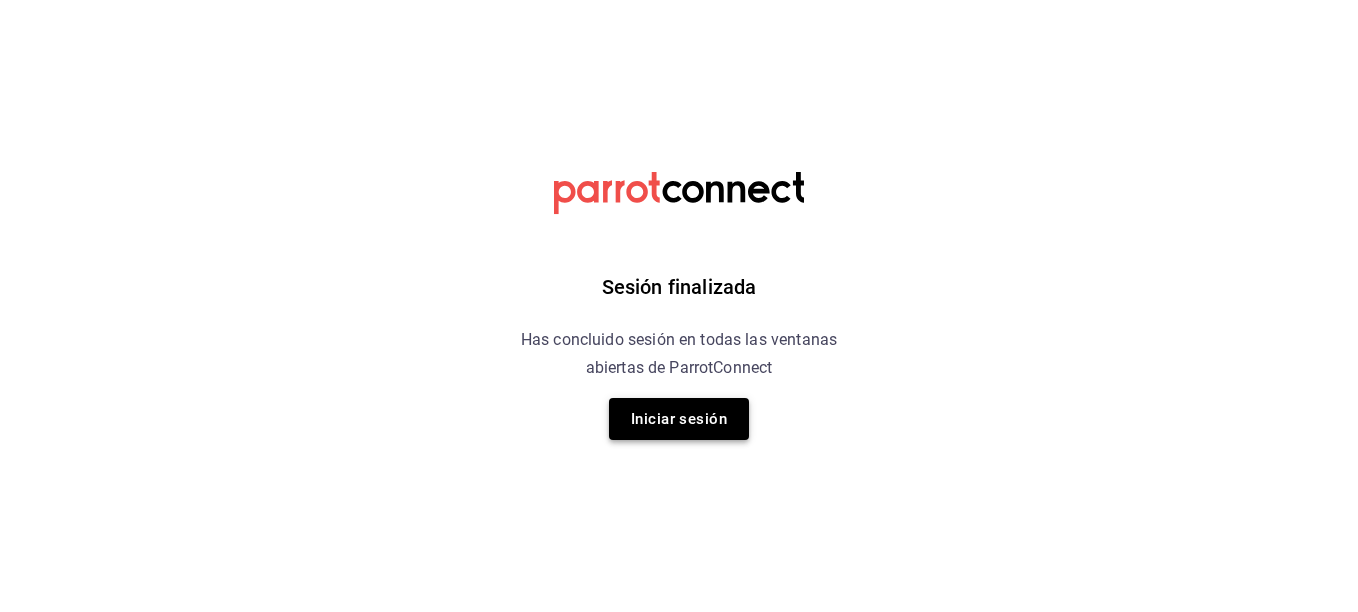 click on "Iniciar sesión" at bounding box center [679, 419] 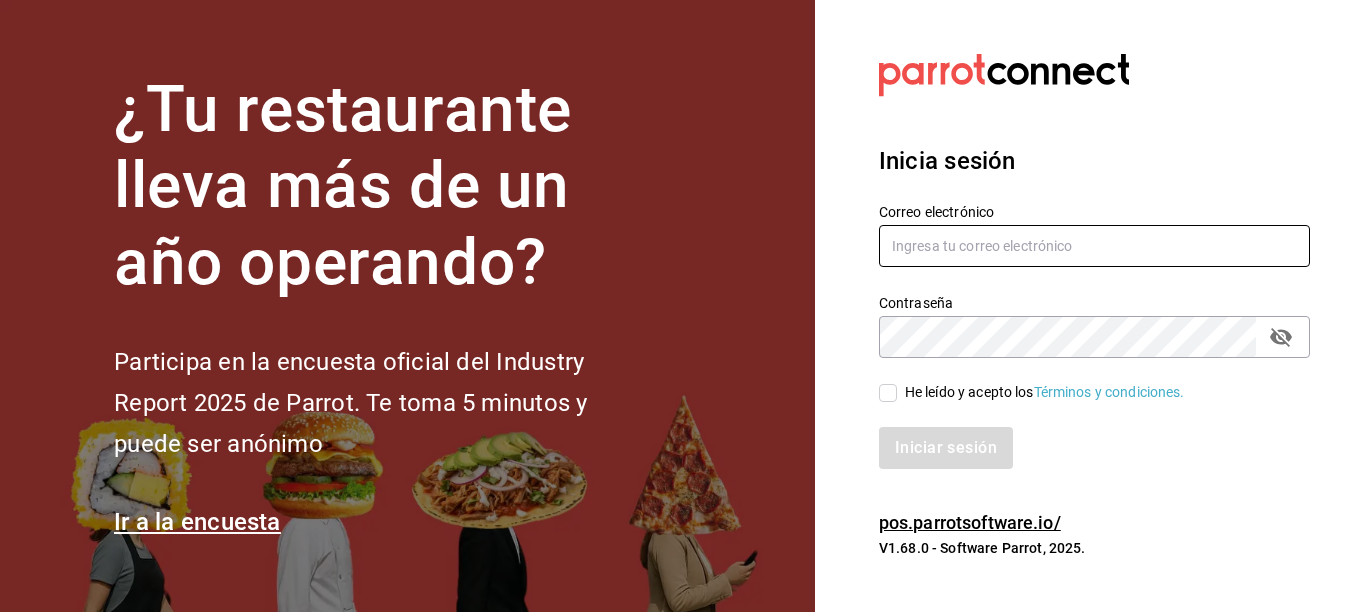 type on "ERICK.FELIPE@GRUPOCOSTENO.COM" 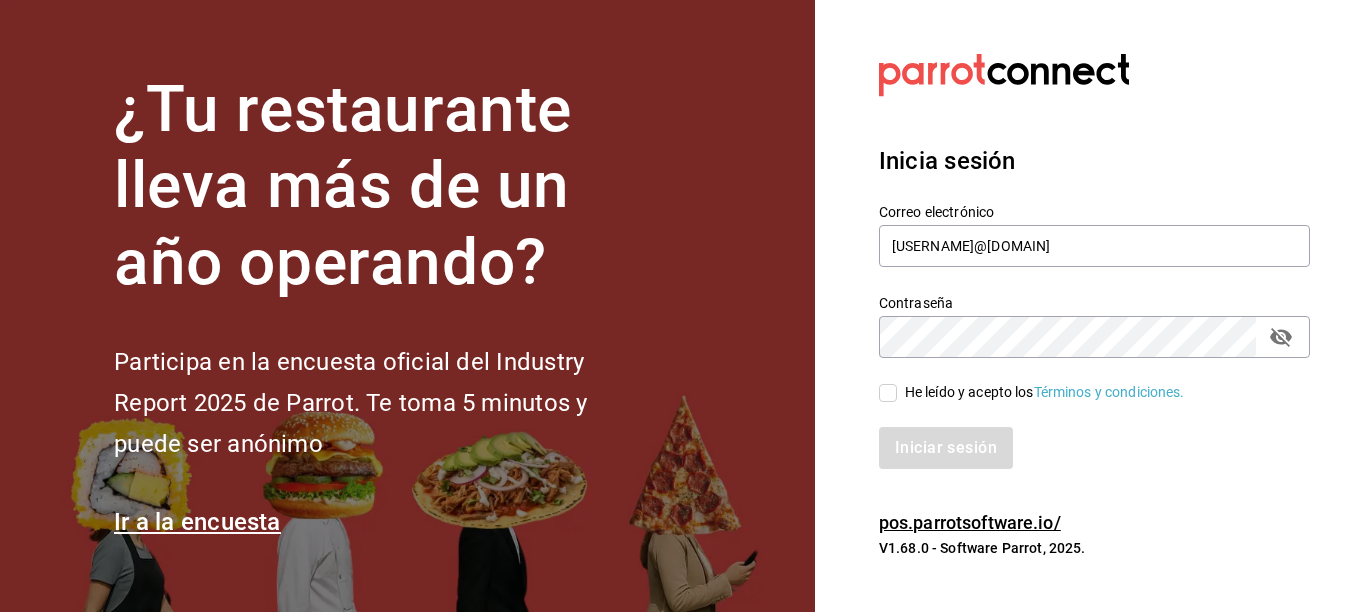 click on "He leído y acepto los  Términos y condiciones." at bounding box center [888, 393] 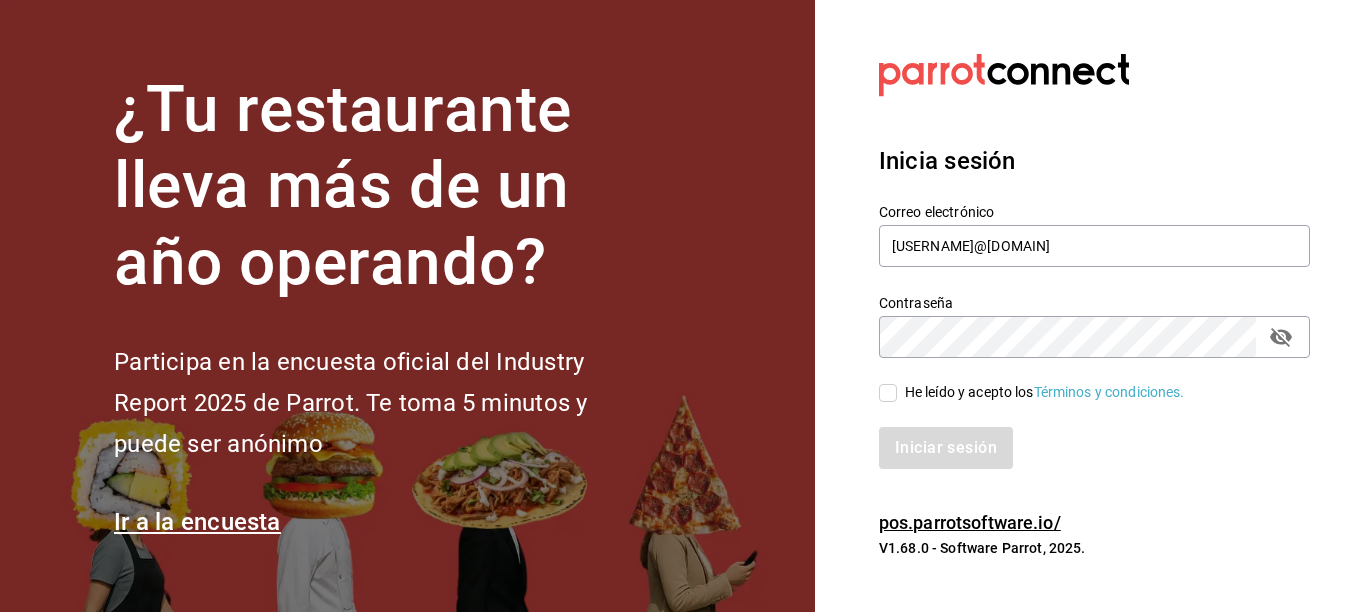 checkbox on "true" 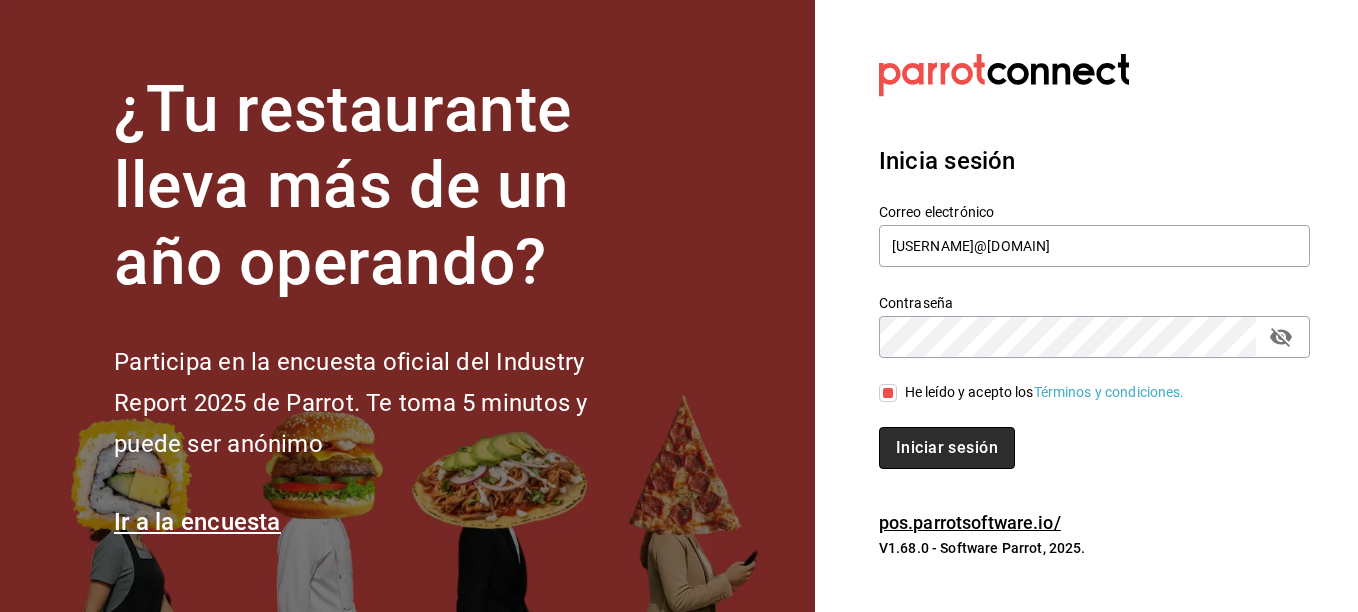 click on "Iniciar sesión" at bounding box center (947, 448) 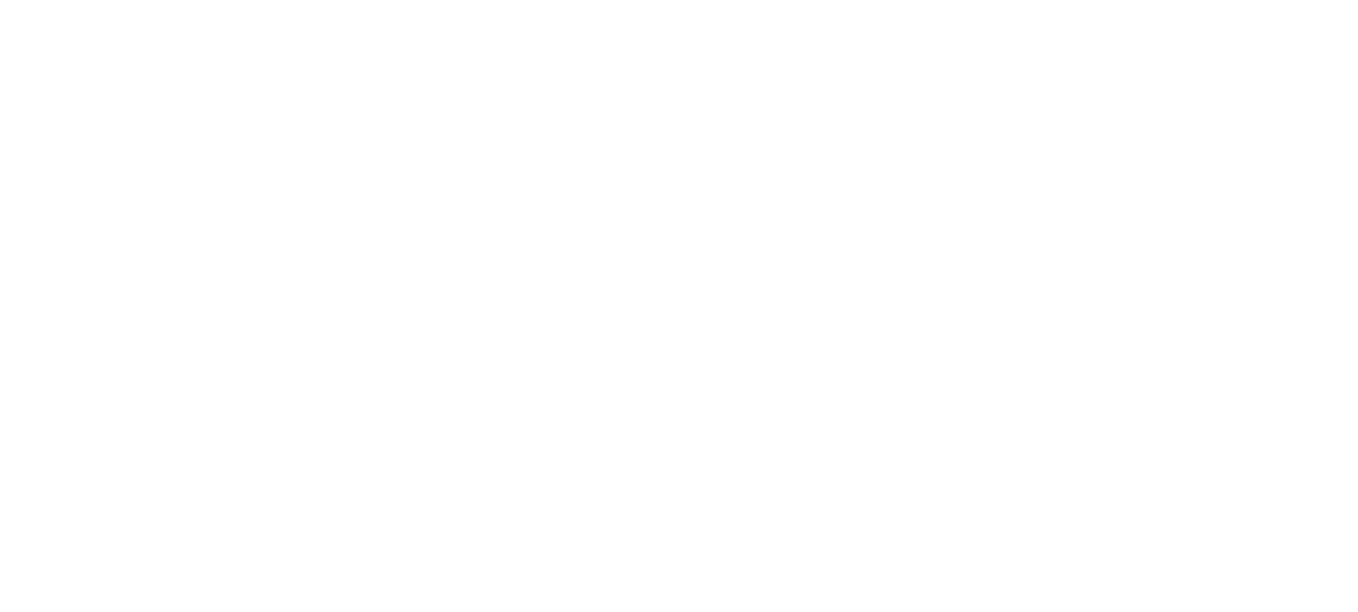 scroll, scrollTop: 0, scrollLeft: 0, axis: both 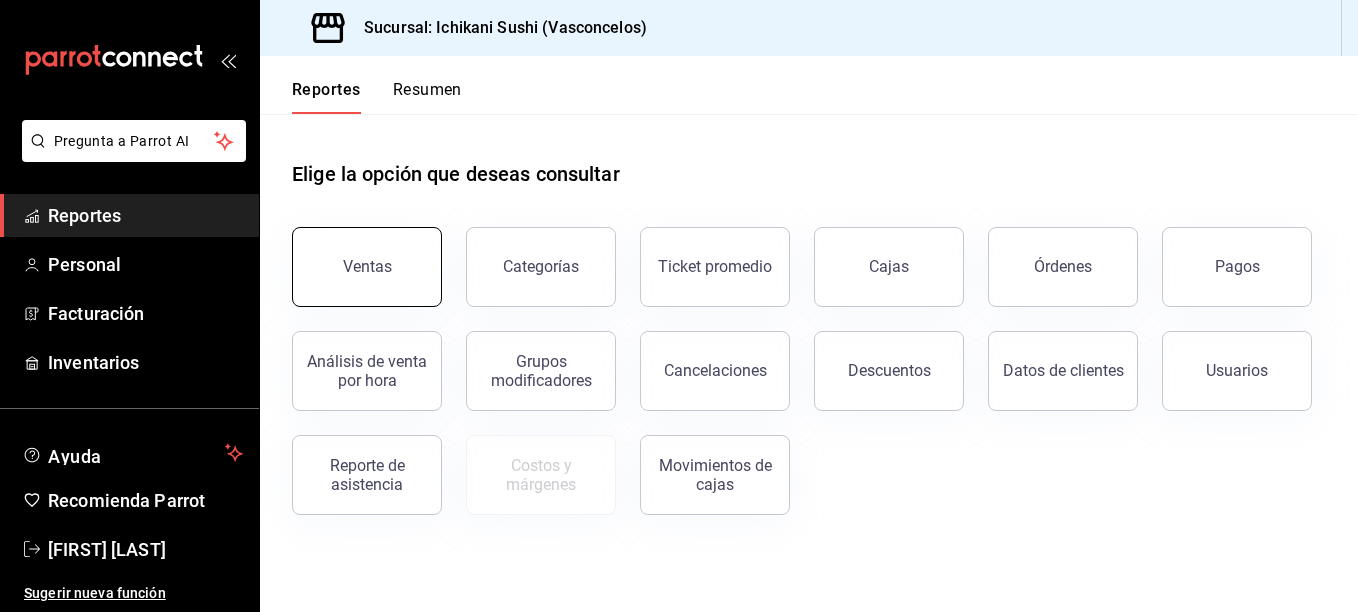 click on "Ventas" at bounding box center [367, 267] 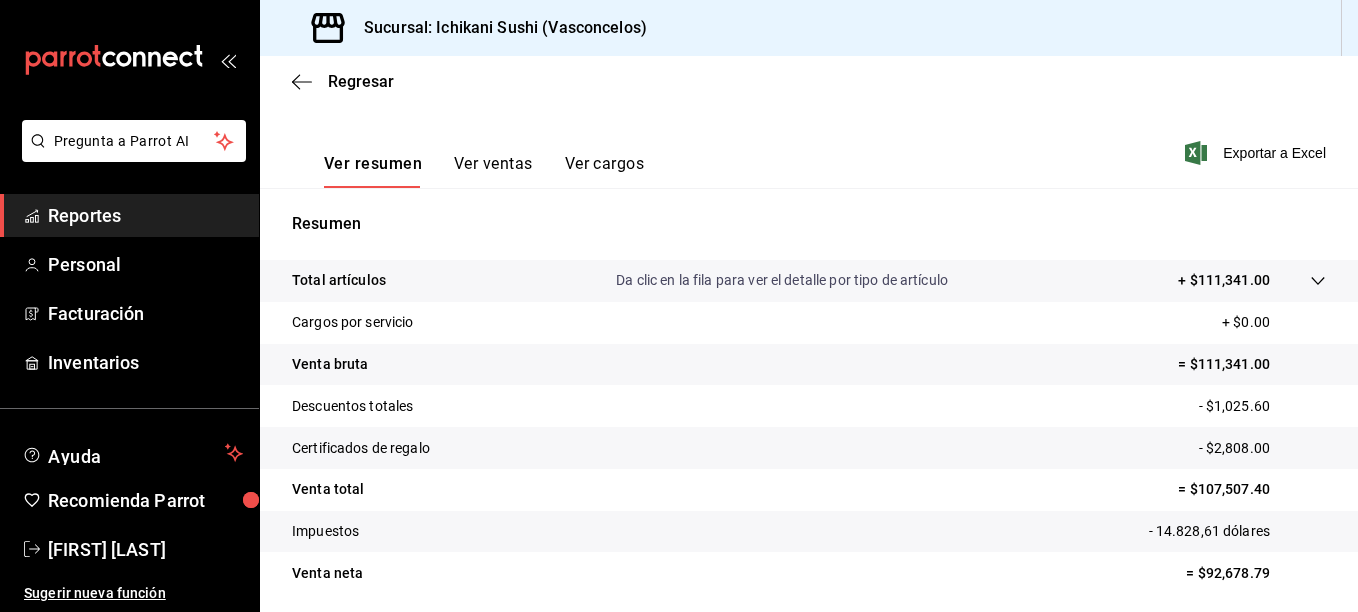 scroll, scrollTop: 277, scrollLeft: 0, axis: vertical 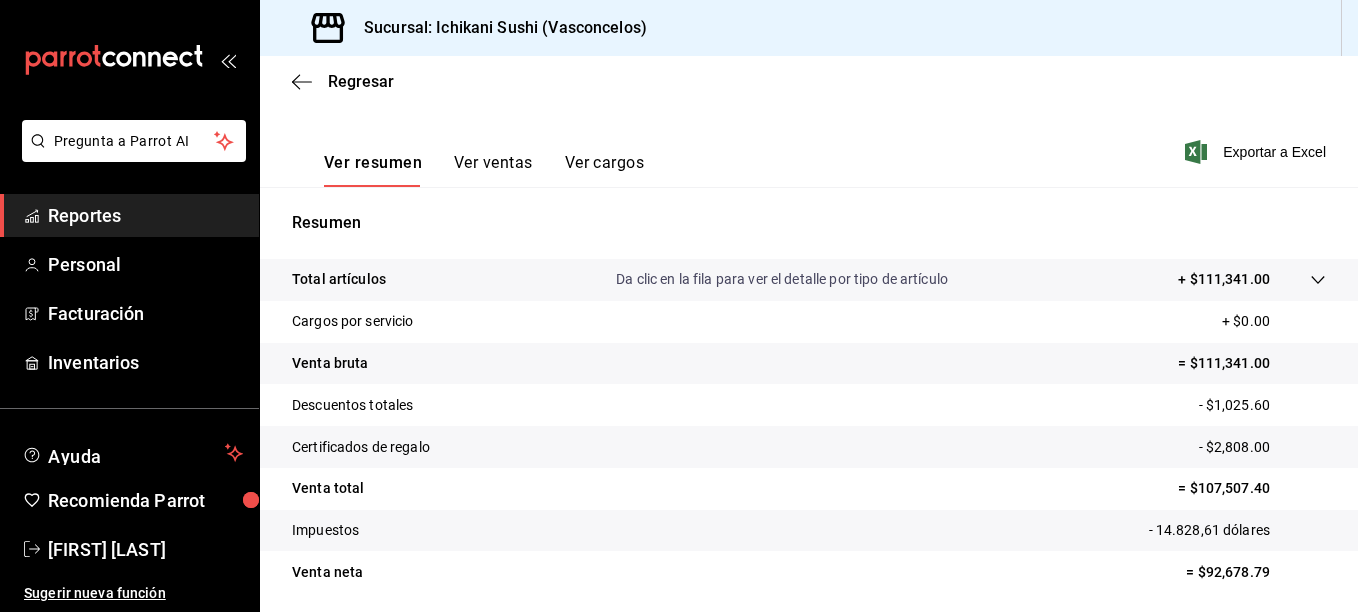 click on "Da clic en la fila para ver el detalle por tipo de artículo" at bounding box center (782, 279) 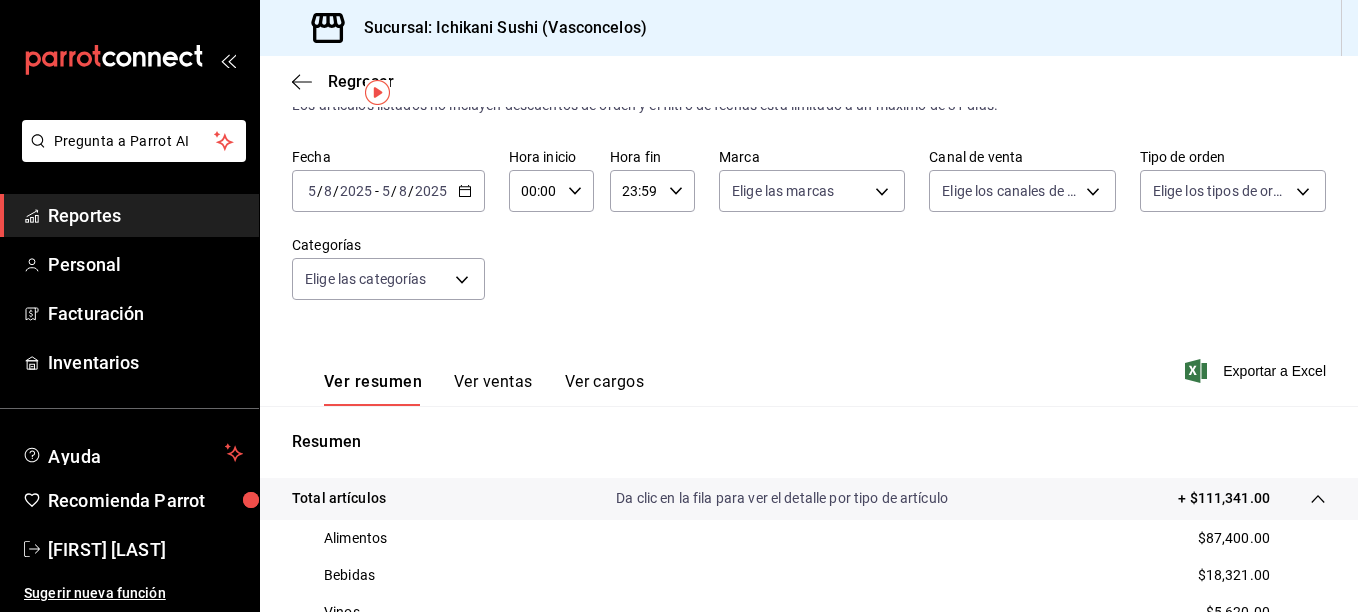 scroll, scrollTop: 34, scrollLeft: 0, axis: vertical 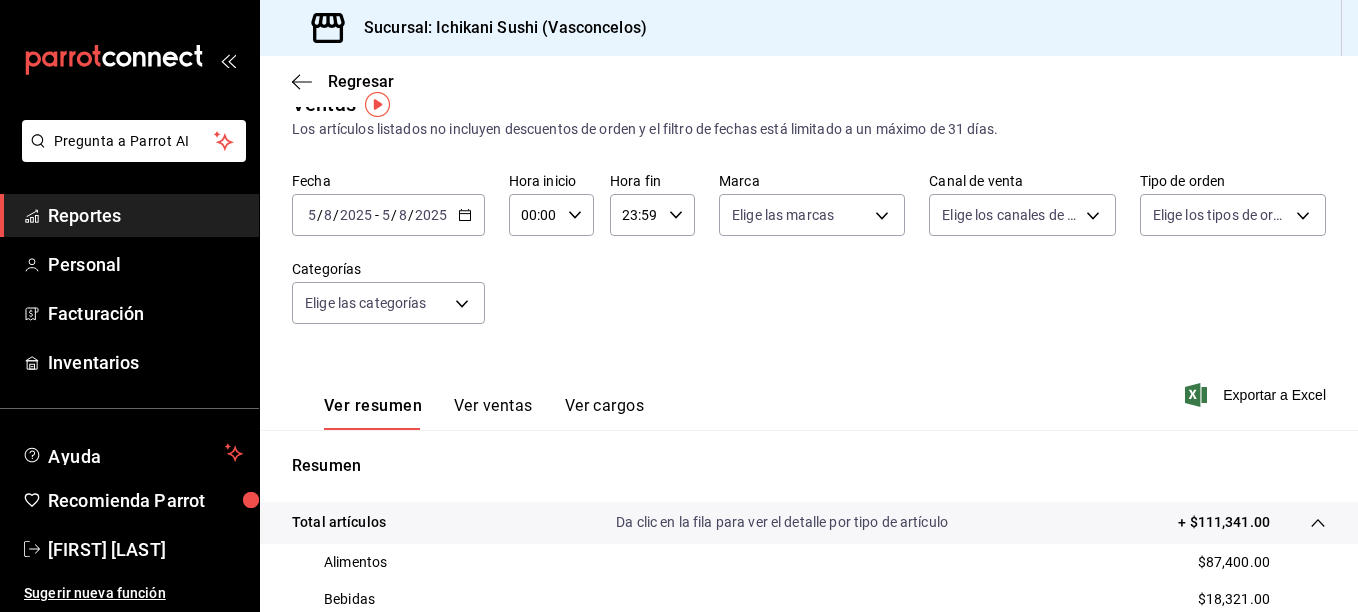 click on "Regresar" at bounding box center (809, 81) 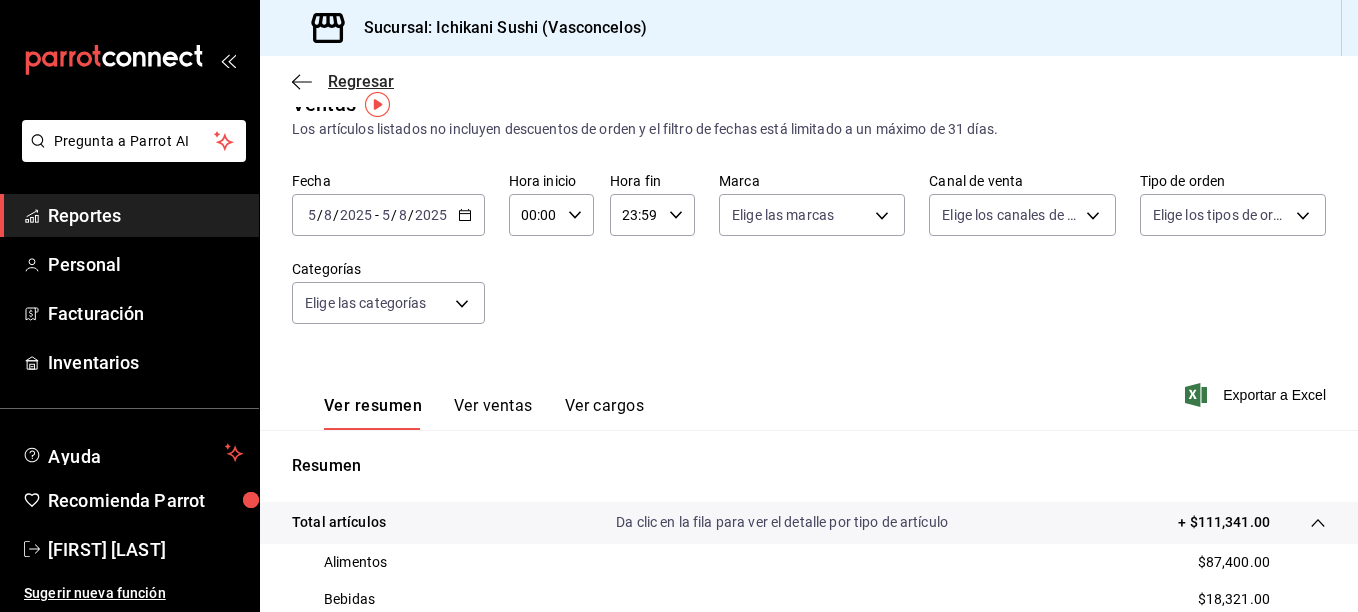 click on "Regresar" at bounding box center (361, 81) 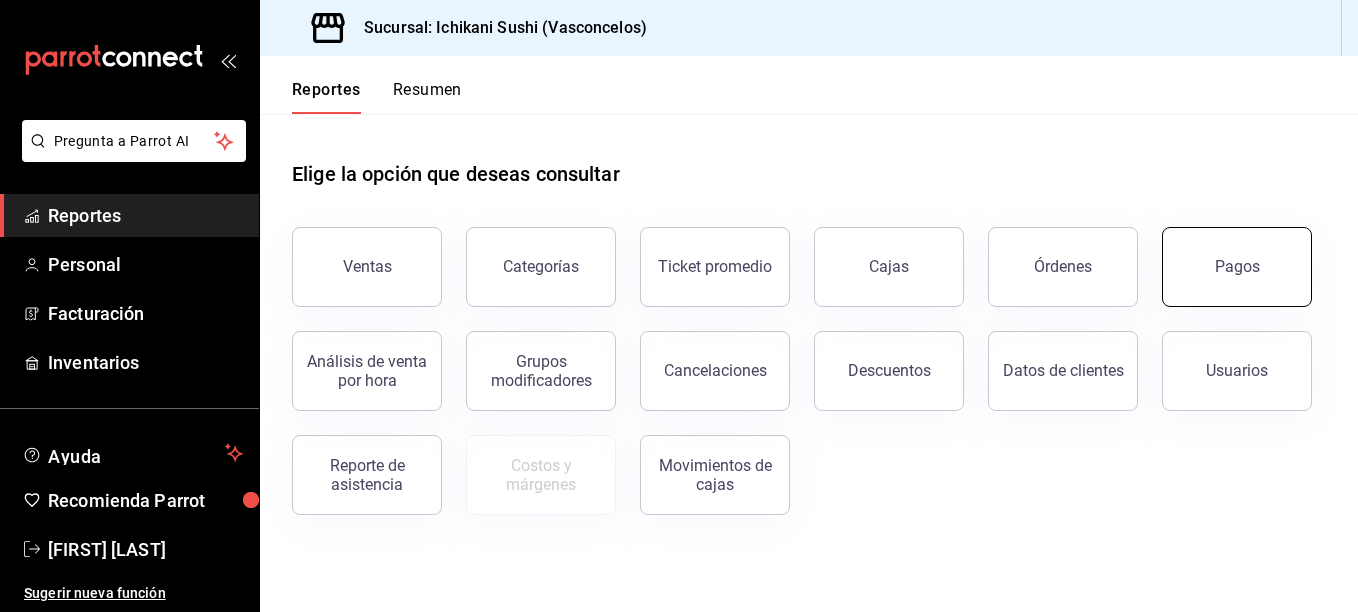 click on "Pagos" at bounding box center [1237, 267] 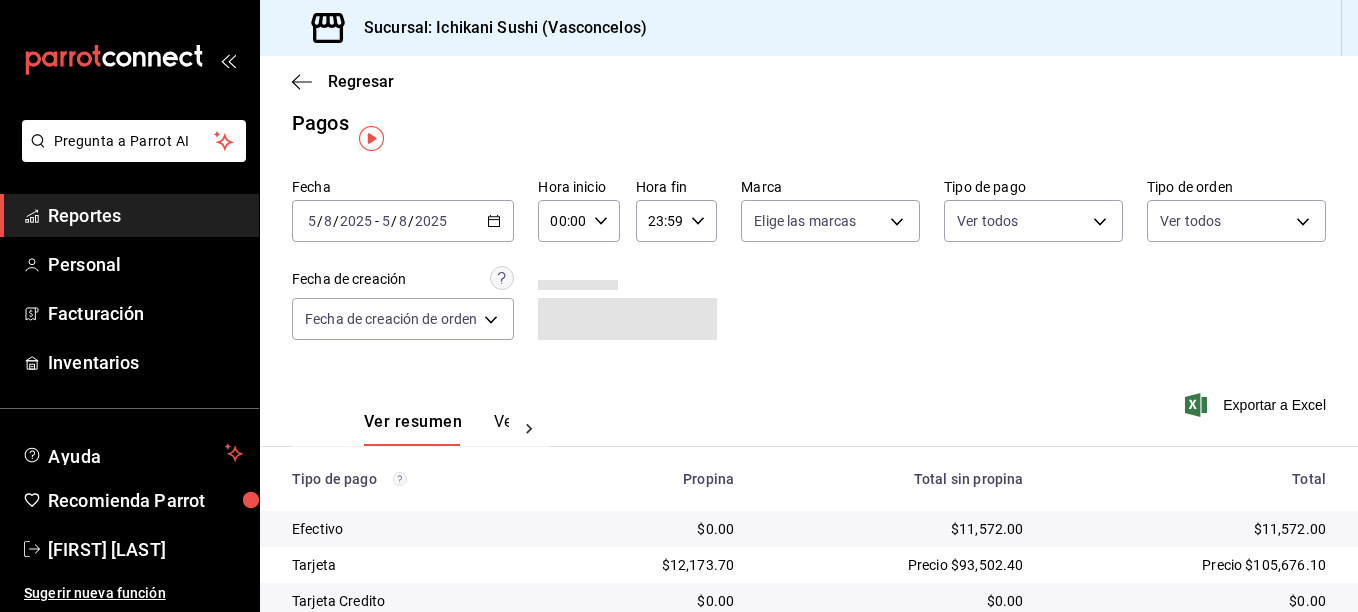 scroll, scrollTop: 0, scrollLeft: 0, axis: both 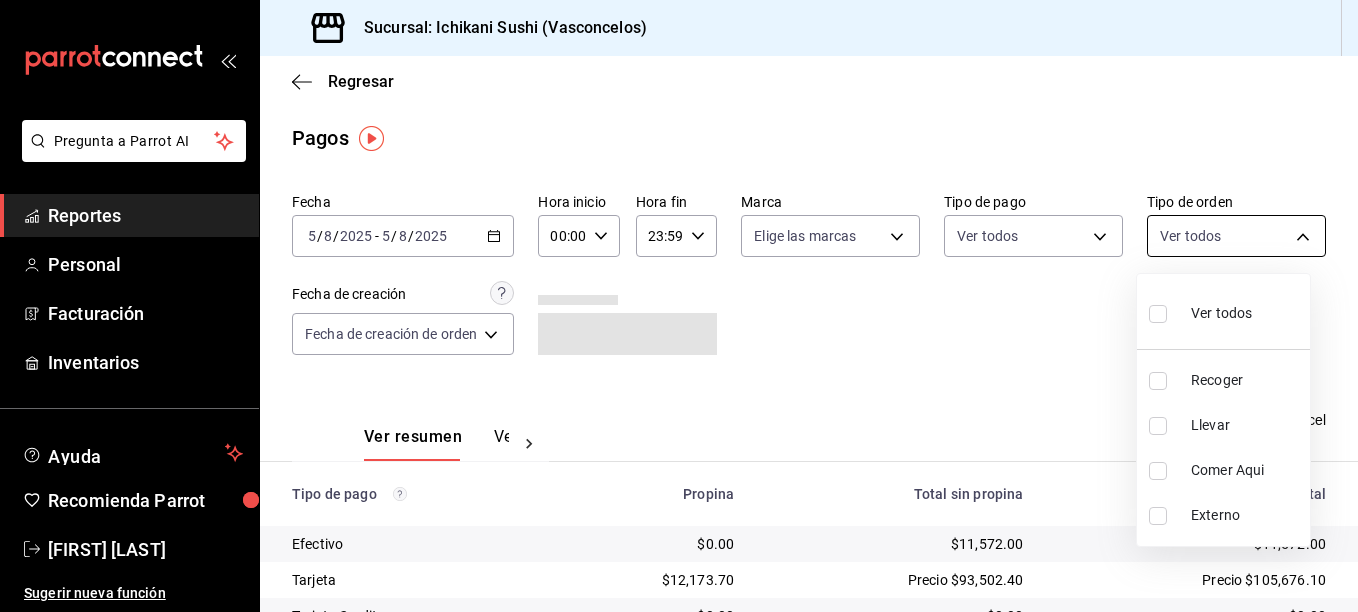 click on "Pregunta a Parrot AI Reportes   Personal   Facturación   Inventarios   Ayuda Recomienda Parrot   [FIRST] [LAST]   Sugerir nueva función   Sucursal: Ichikani Sushi (Vasconcelos) Regresar Pagos Fecha [DATE] [DATE] - [DATE] [DATE] Hora inicio [TIME] Hora inicio Hora fin [TIME] Hora fin Marca Elige las marcas Tipo de pago Ver todos Tipo de orden Ver todos Fecha de creación   Fecha de creación de orden ORDER Ver resumen Ver pagos Exportar a Excel Tipo de pago   Propina Total sin propina Total Efectivo $0.00 $11,572.00 $11,572.00 Tarjeta $12,173.70 Precio $93,502.40 Precio $105,676.10 Tarjeta Credito $0.00 $0.00 $0.00 Transferencia $0.00 $0.00 $0.00 CxC Empleados $0.00 $0.00 $0.00 CxC Clientes $0.00 $0.00 $0.00 Rappi $0.00 $2,433.00 $2,433.00 Uber $0.00 $0.00 $0.00 Total $12,173.70 Precio $107,507.40 Precio $119,681.10 Pregunta a Parrot AI Reportes   Personal   Facturación   Inventarios   Ayuda Recomienda Parrot   [FIRST] [LAST]   Sugerir nueva función   Ver video tutorial Ir a video Ir a video" at bounding box center [679, 306] 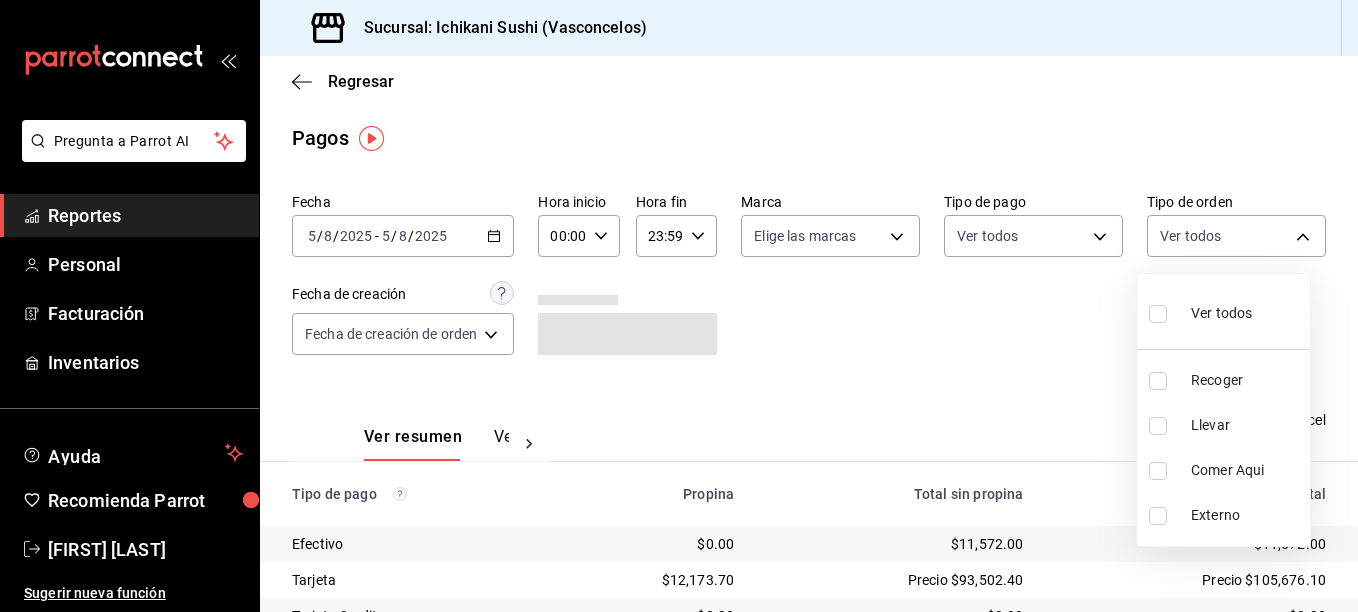 click on "Llevar" at bounding box center [1223, 425] 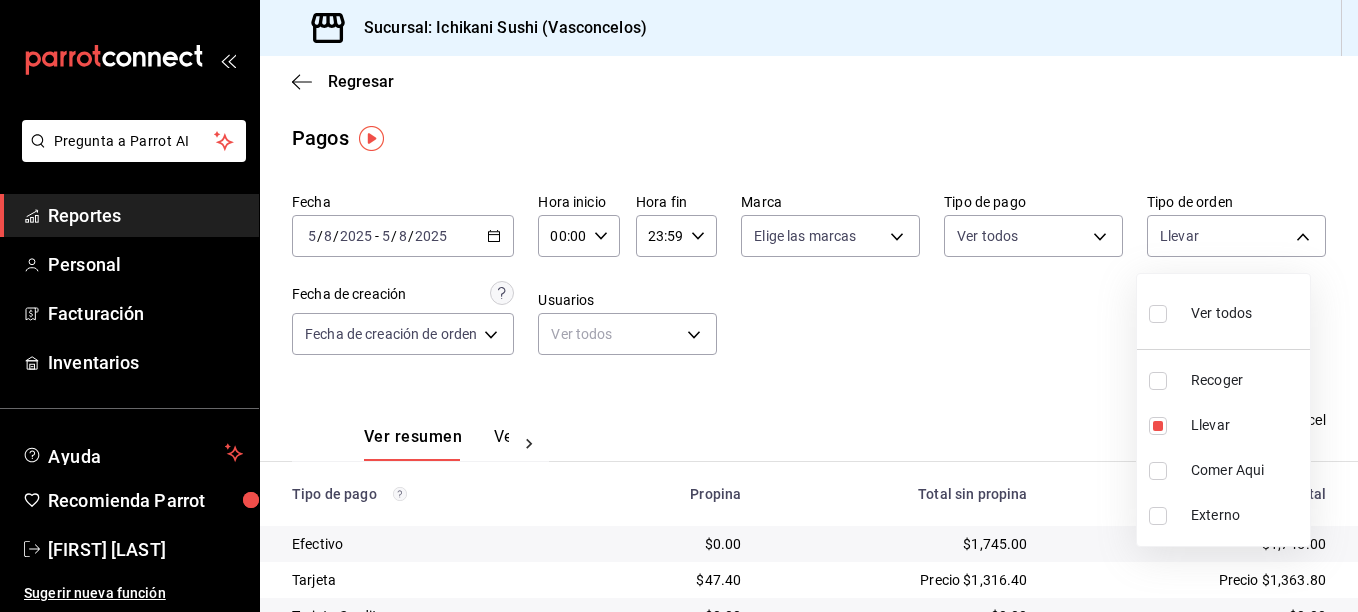 click at bounding box center (679, 306) 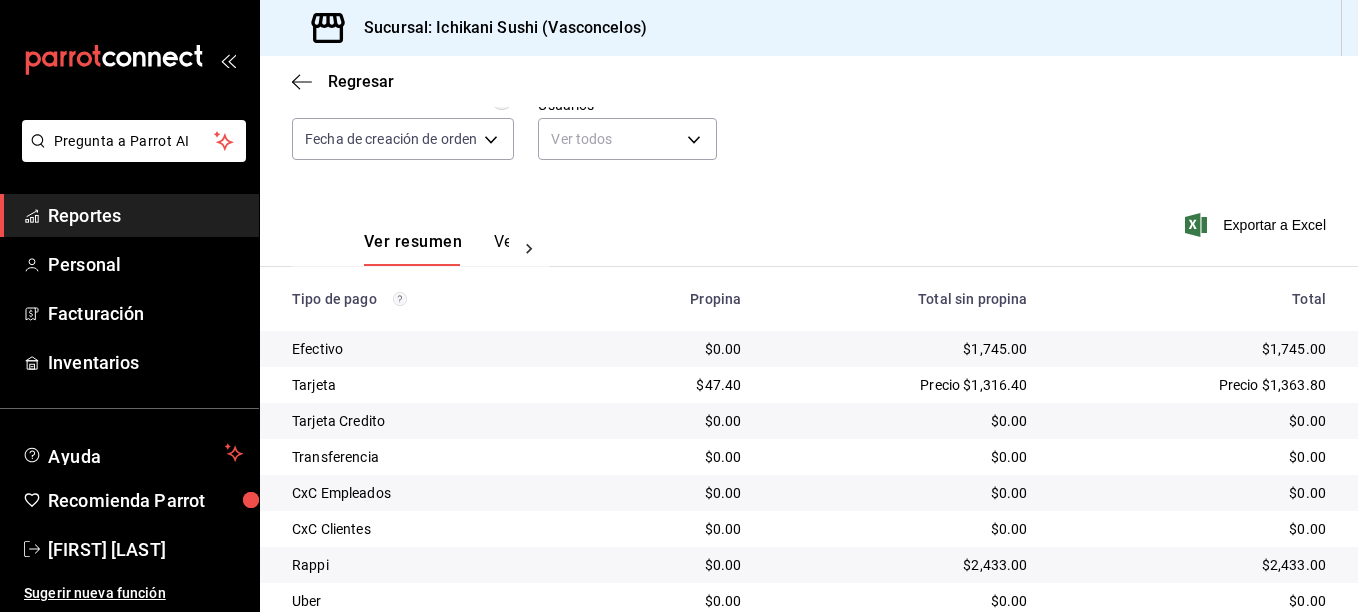 scroll, scrollTop: 271, scrollLeft: 0, axis: vertical 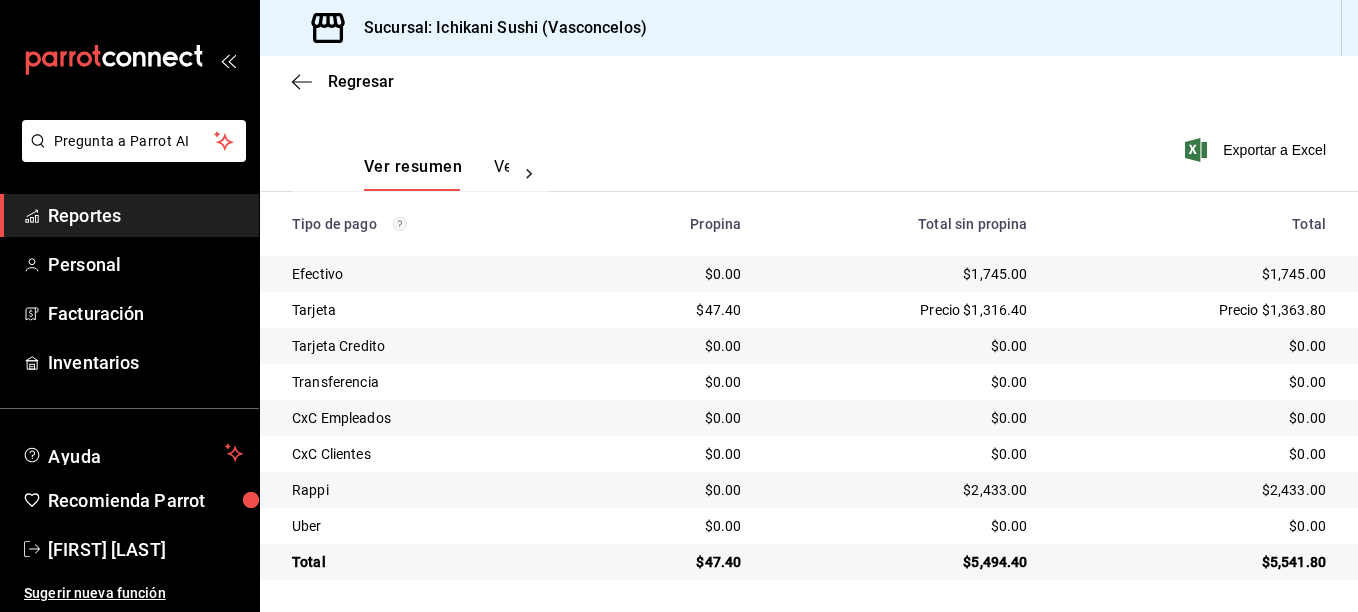 click on "Ver pagos" at bounding box center (531, 174) 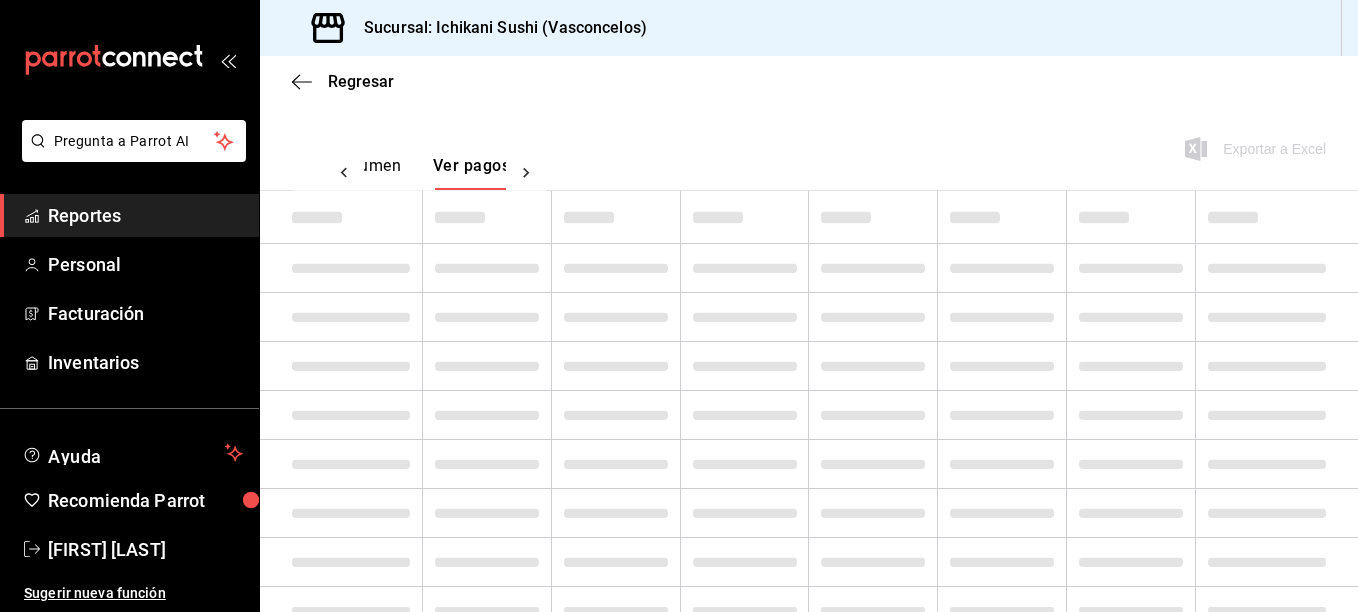 scroll, scrollTop: 0, scrollLeft: 59, axis: horizontal 